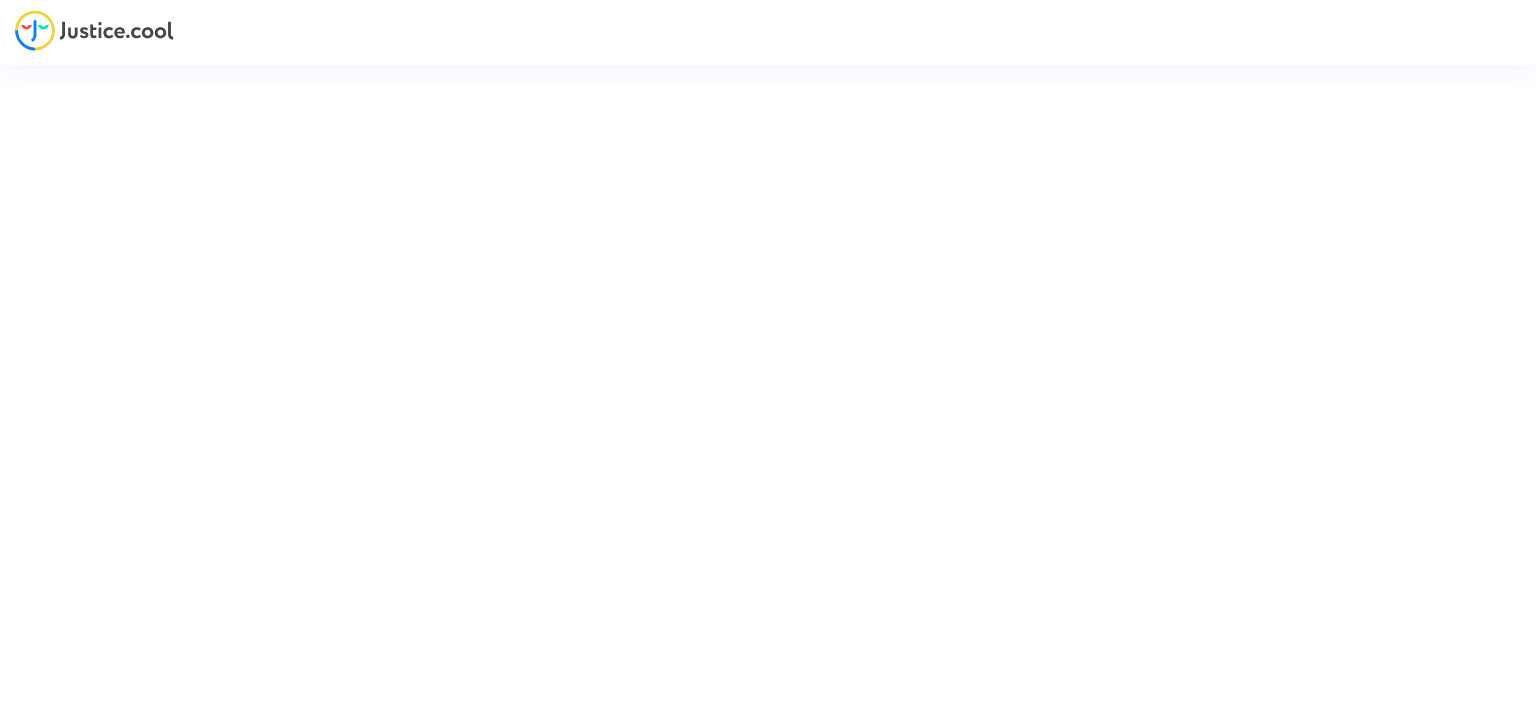scroll, scrollTop: 0, scrollLeft: 0, axis: both 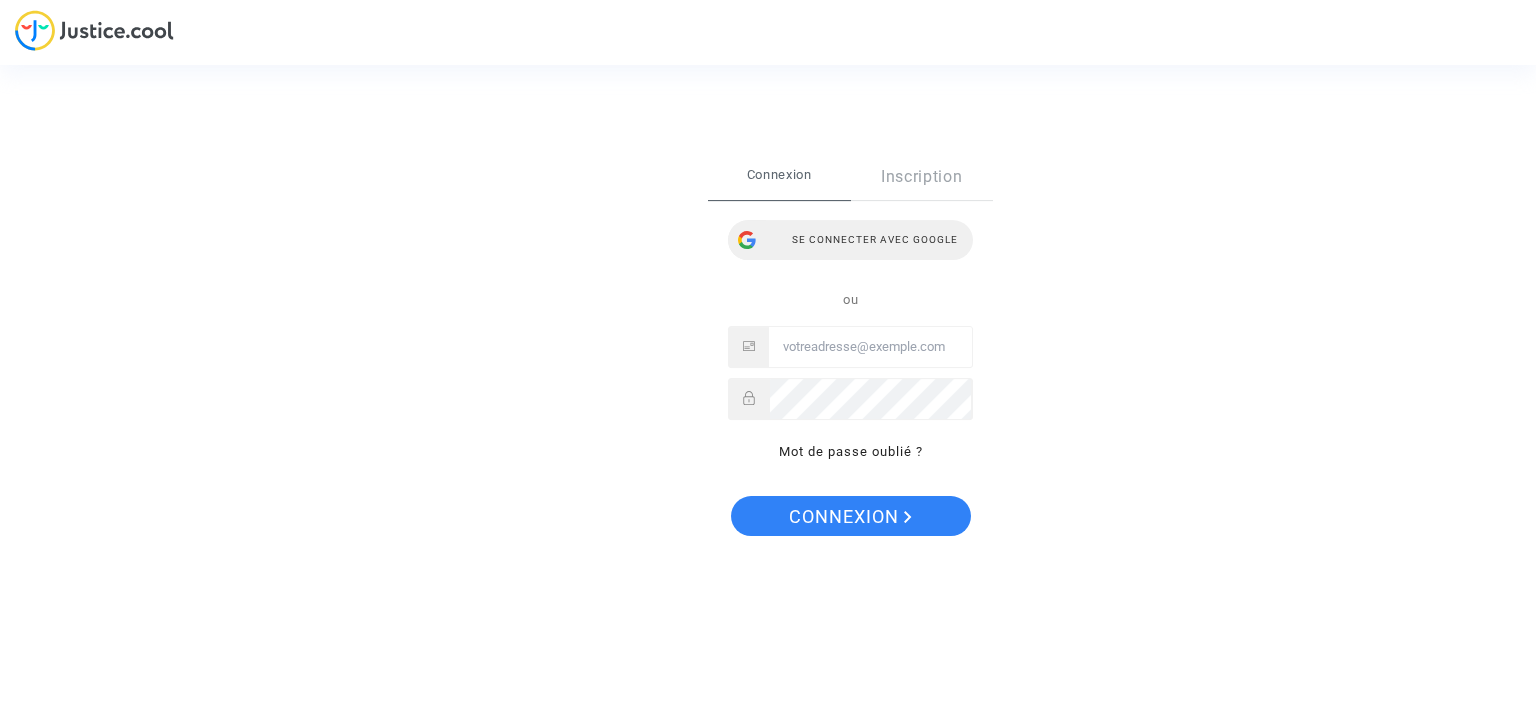 click on "Se connecter avec Google" at bounding box center [850, 240] 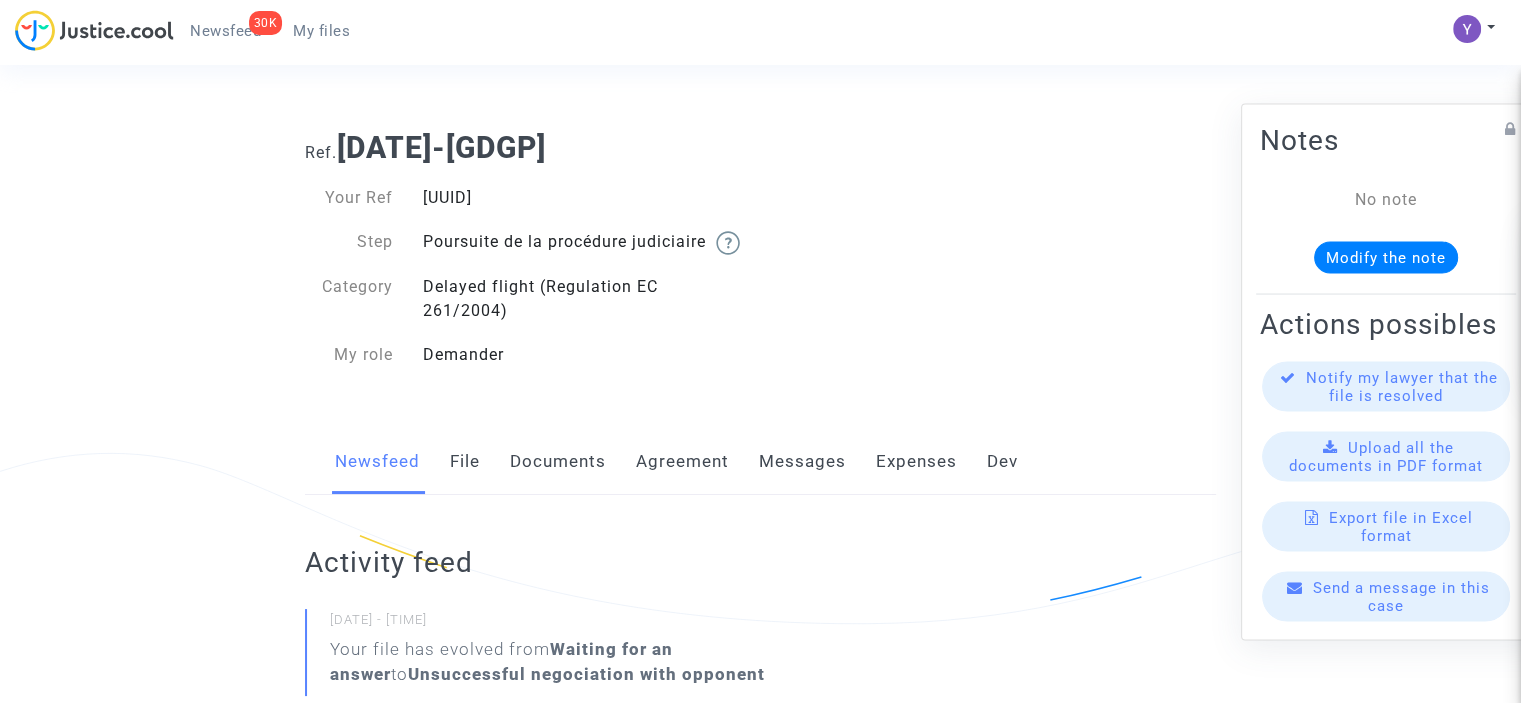 scroll, scrollTop: 400, scrollLeft: 0, axis: vertical 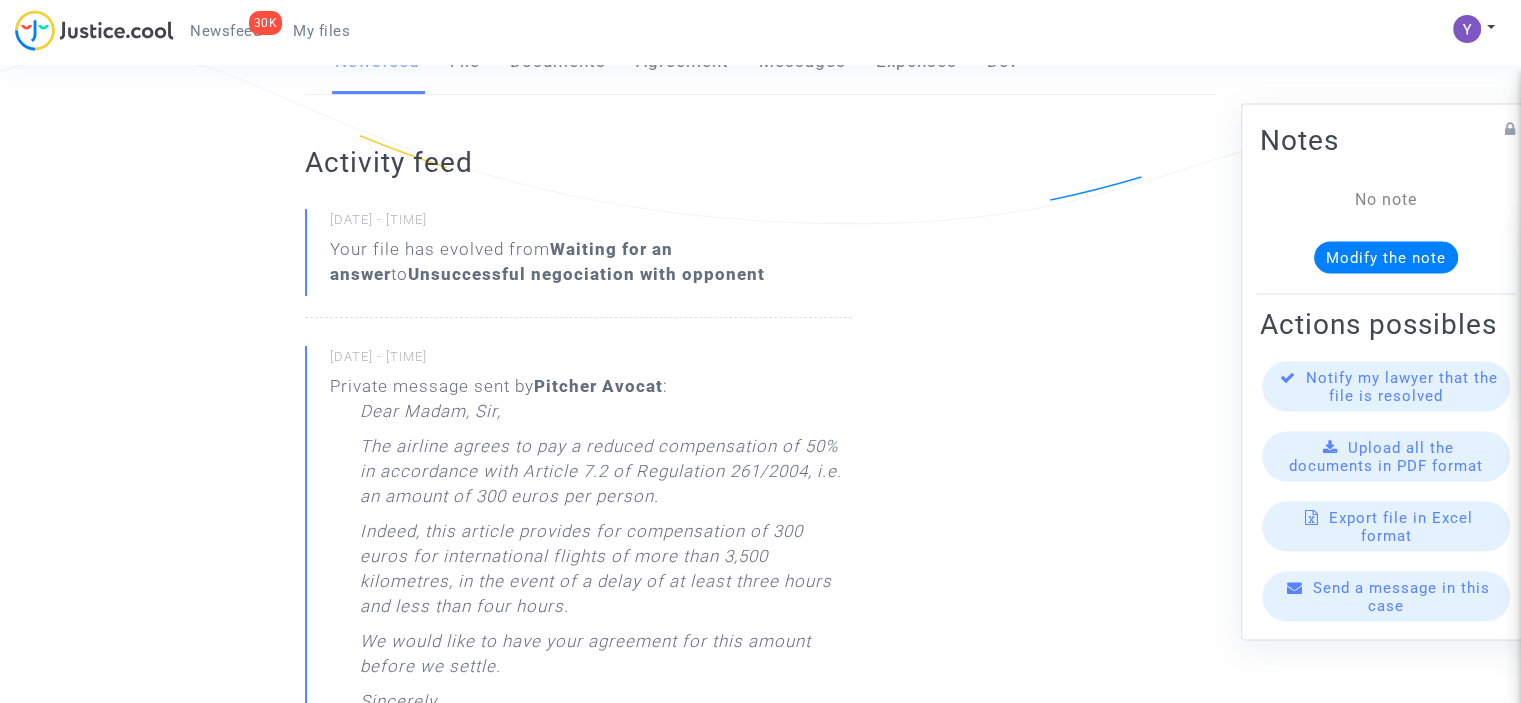 click on "Messages" 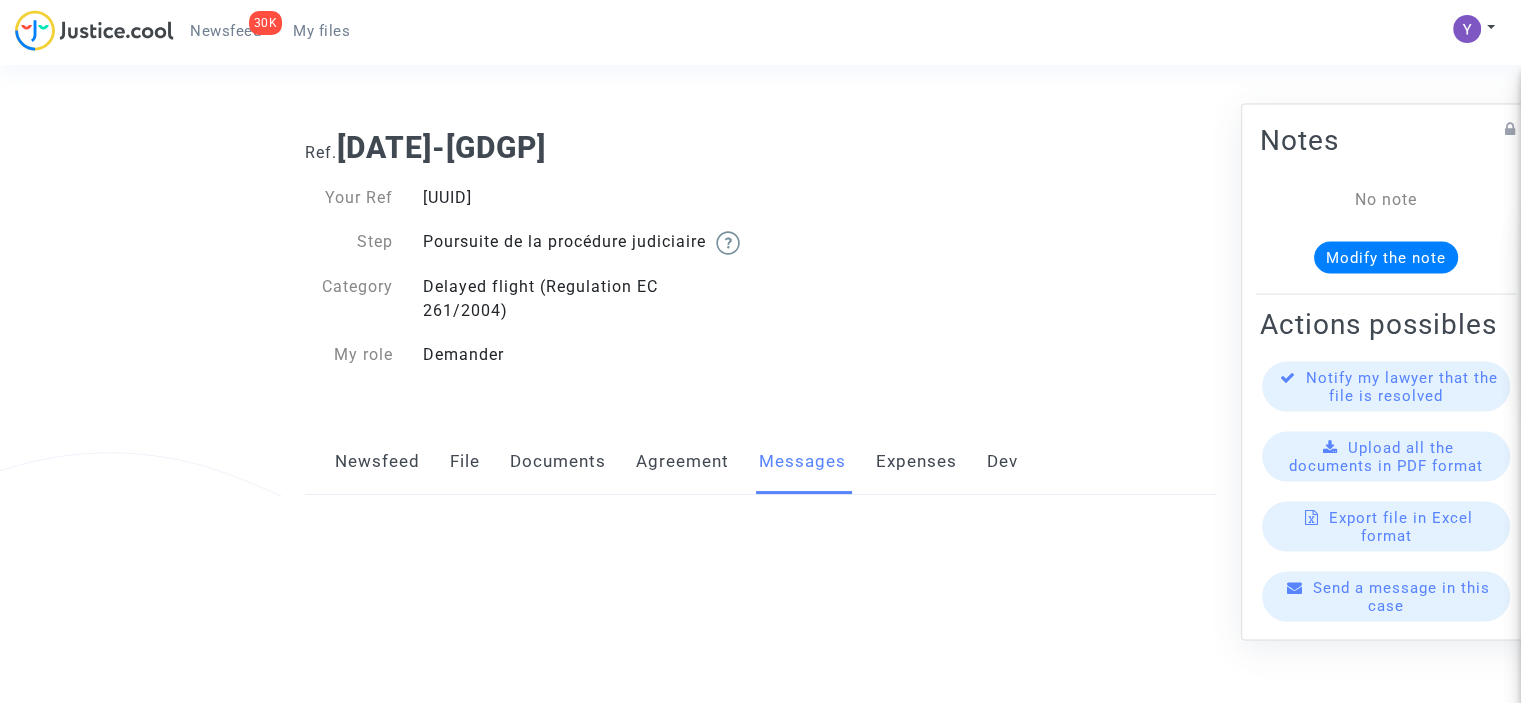 scroll, scrollTop: 0, scrollLeft: 0, axis: both 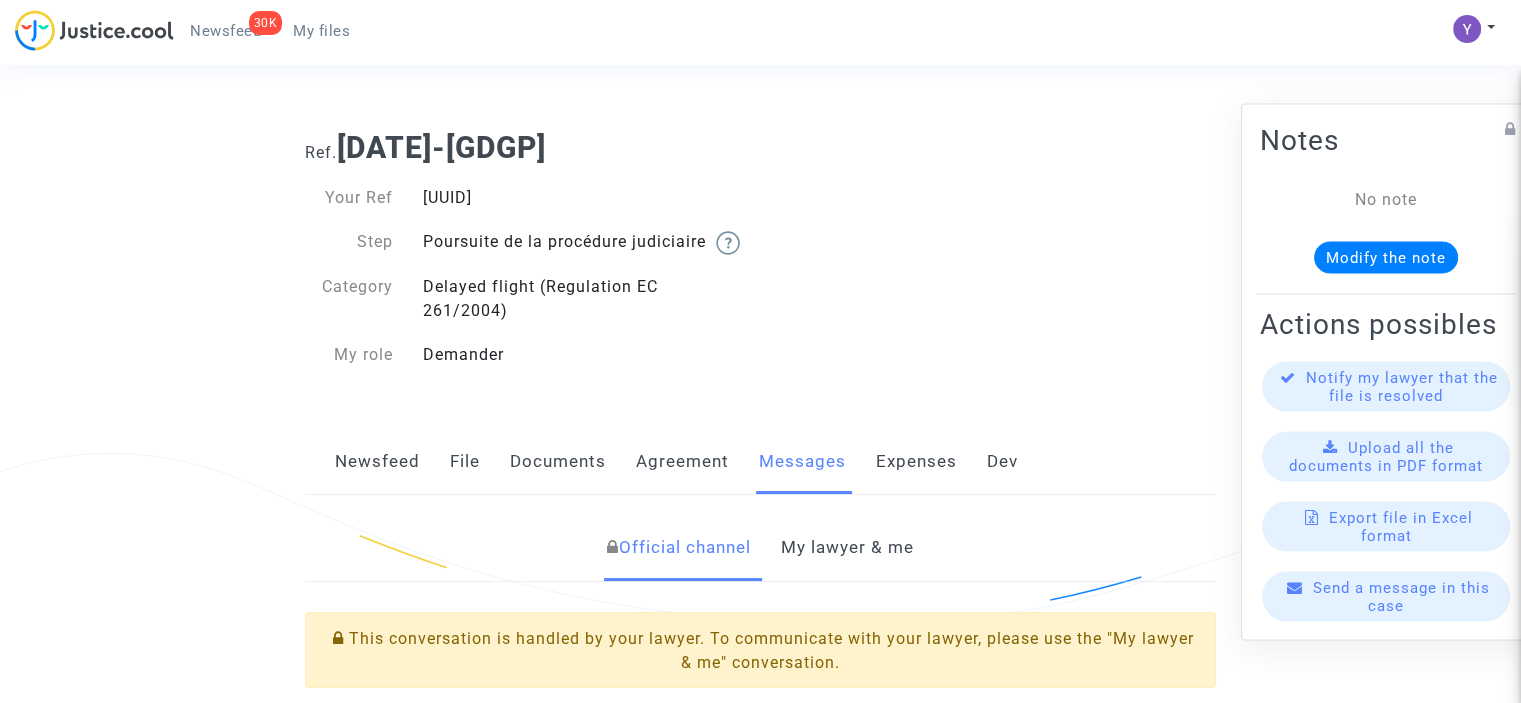 click on "Send a message in this case" 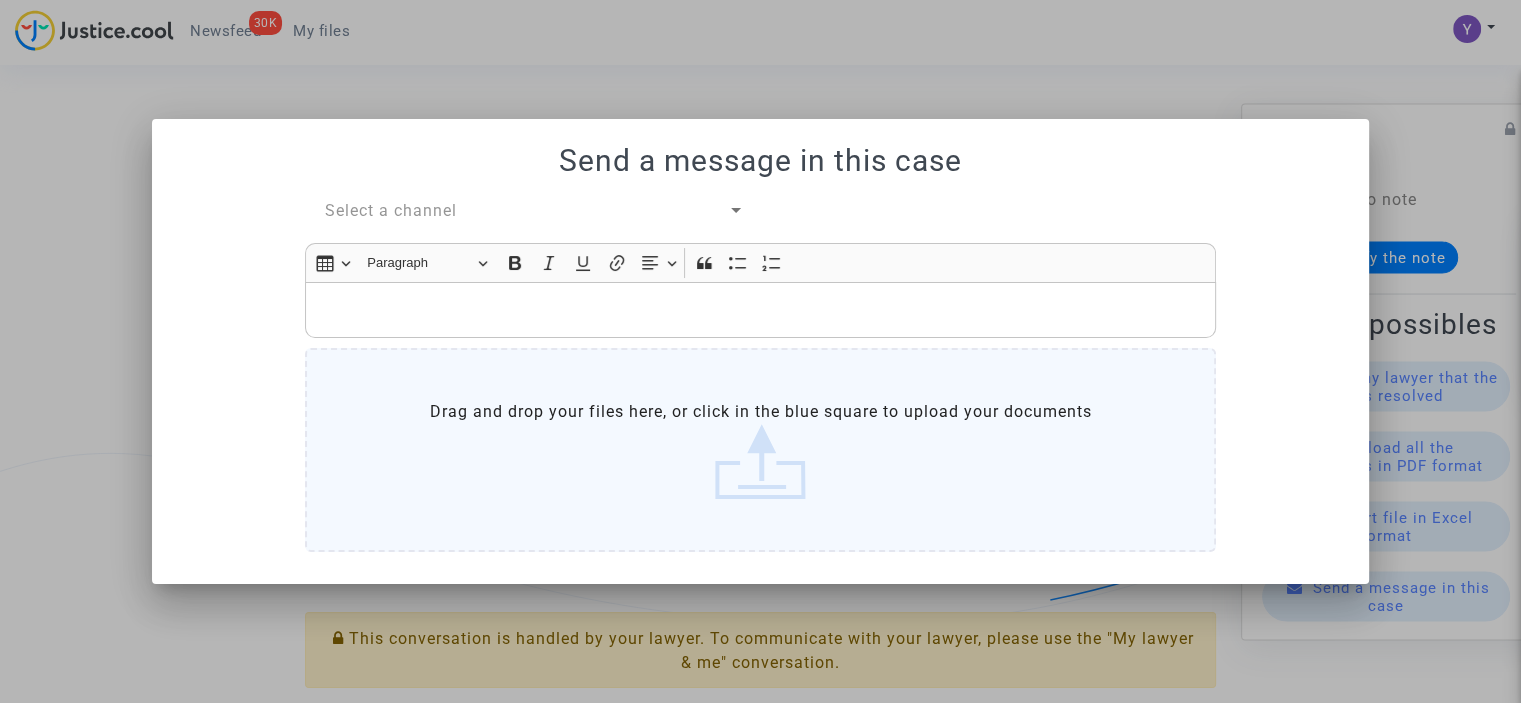 click on "Select a channel" at bounding box center (391, 210) 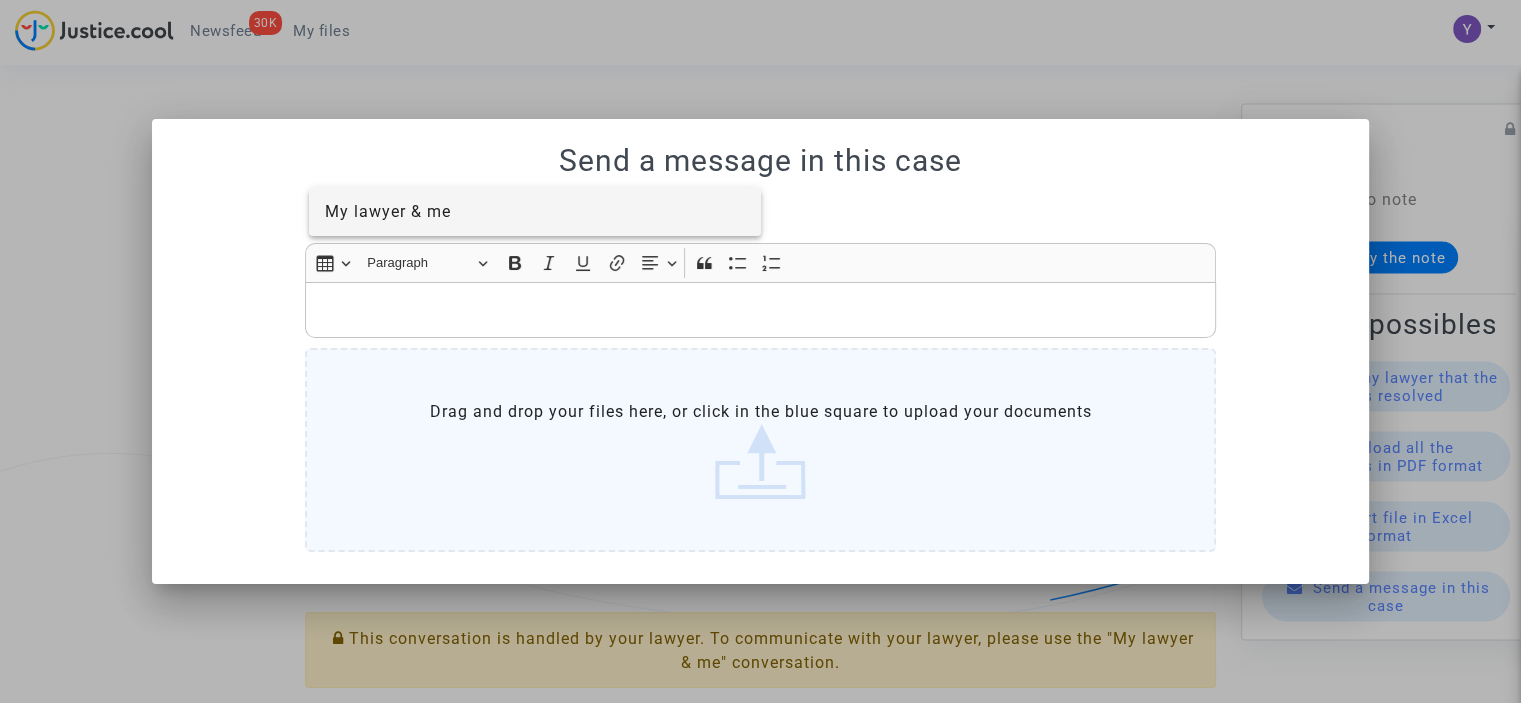 click on "My lawyer & me" at bounding box center [388, 211] 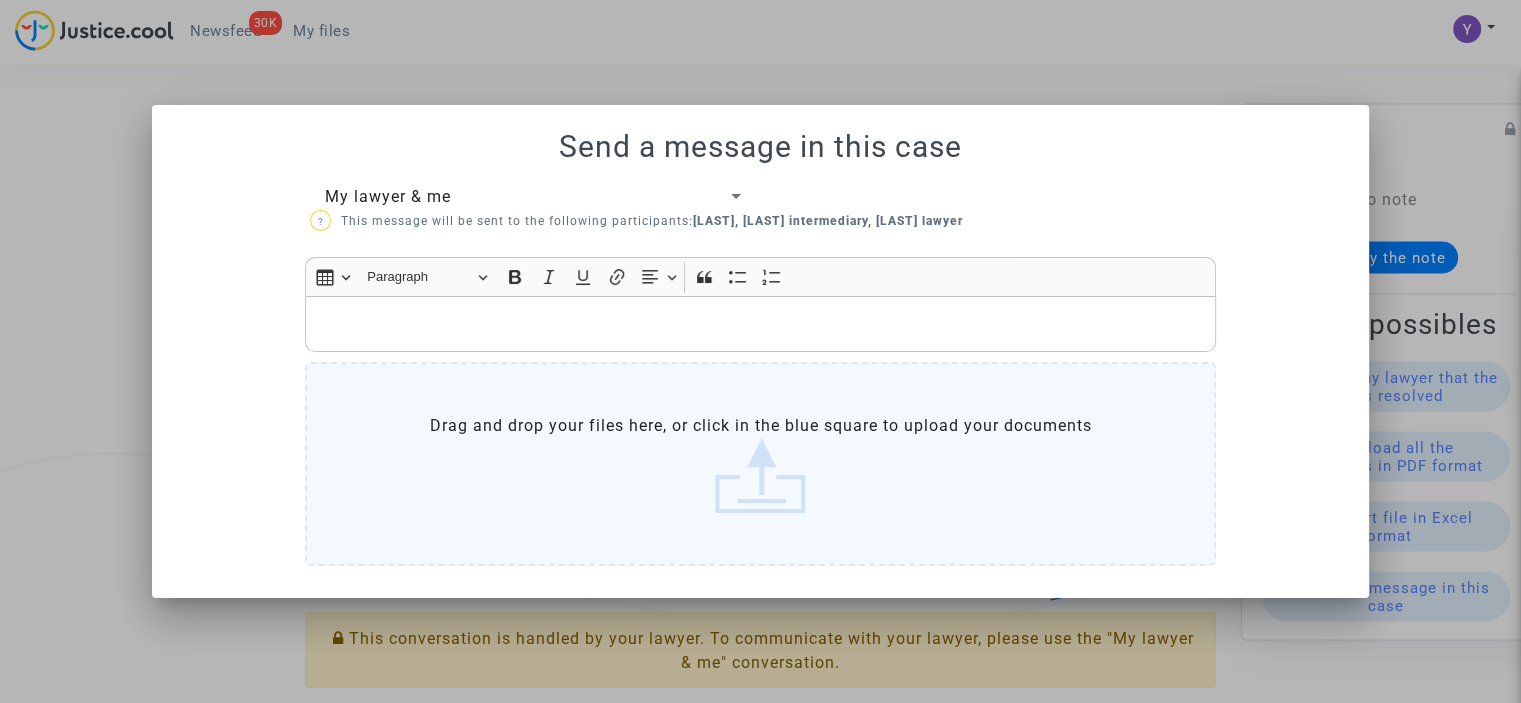 click at bounding box center (761, 324) 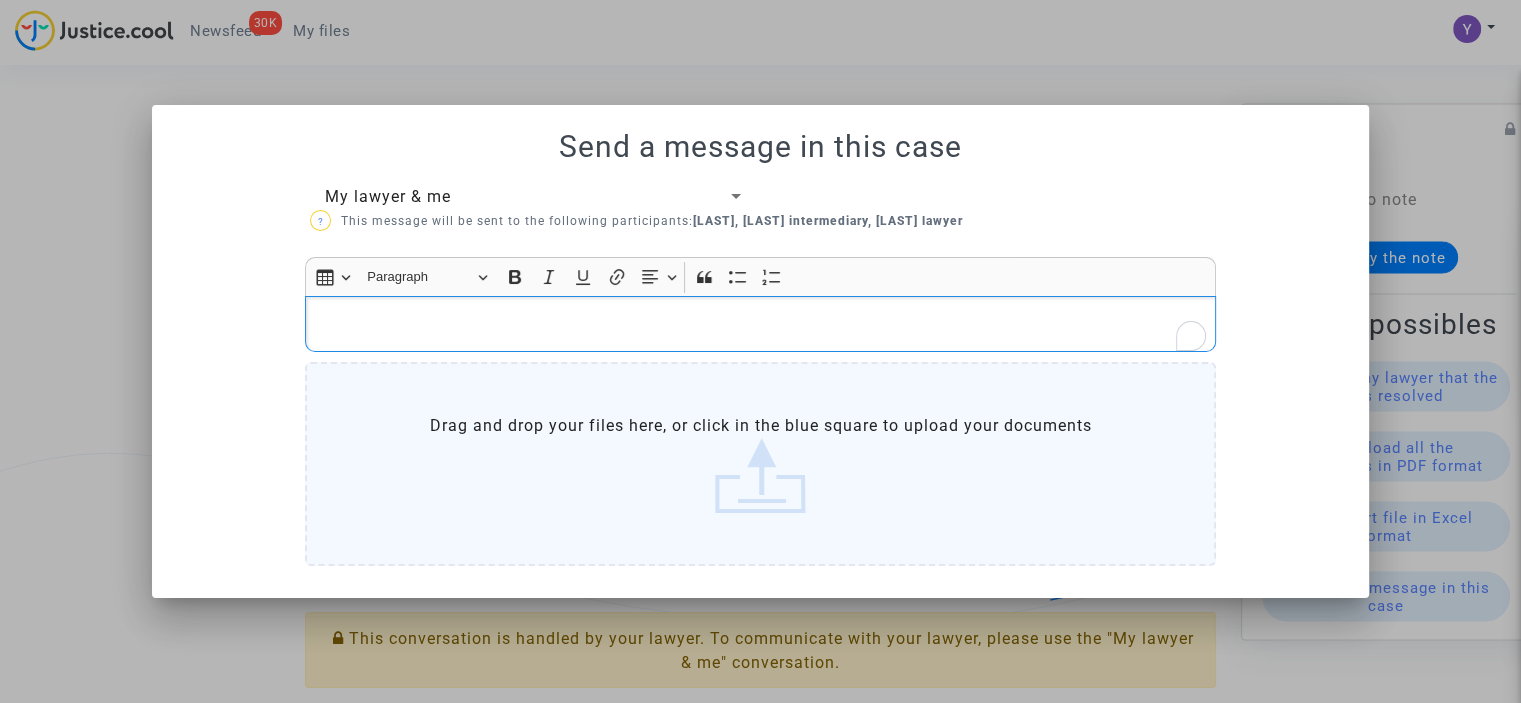 type 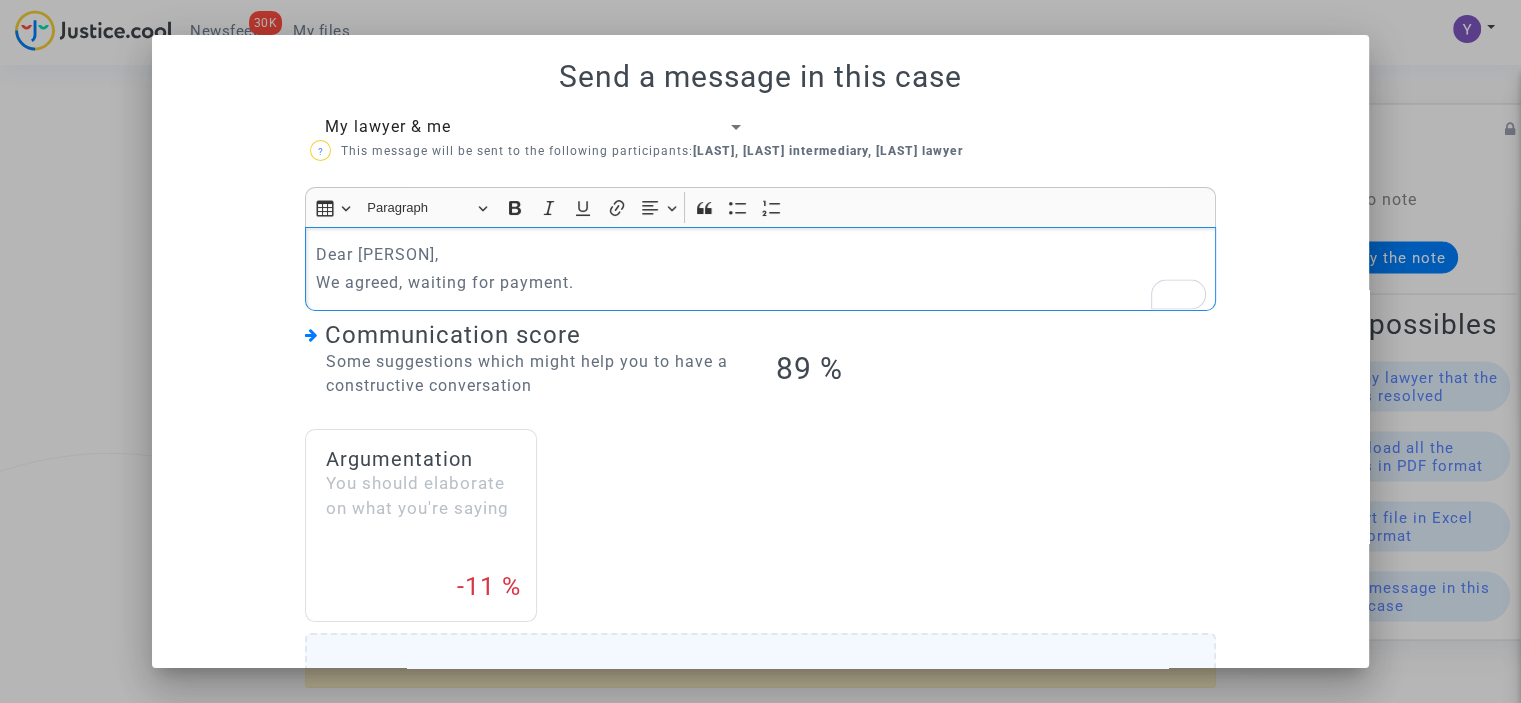 click on "Dear Pitcher," at bounding box center (761, 254) 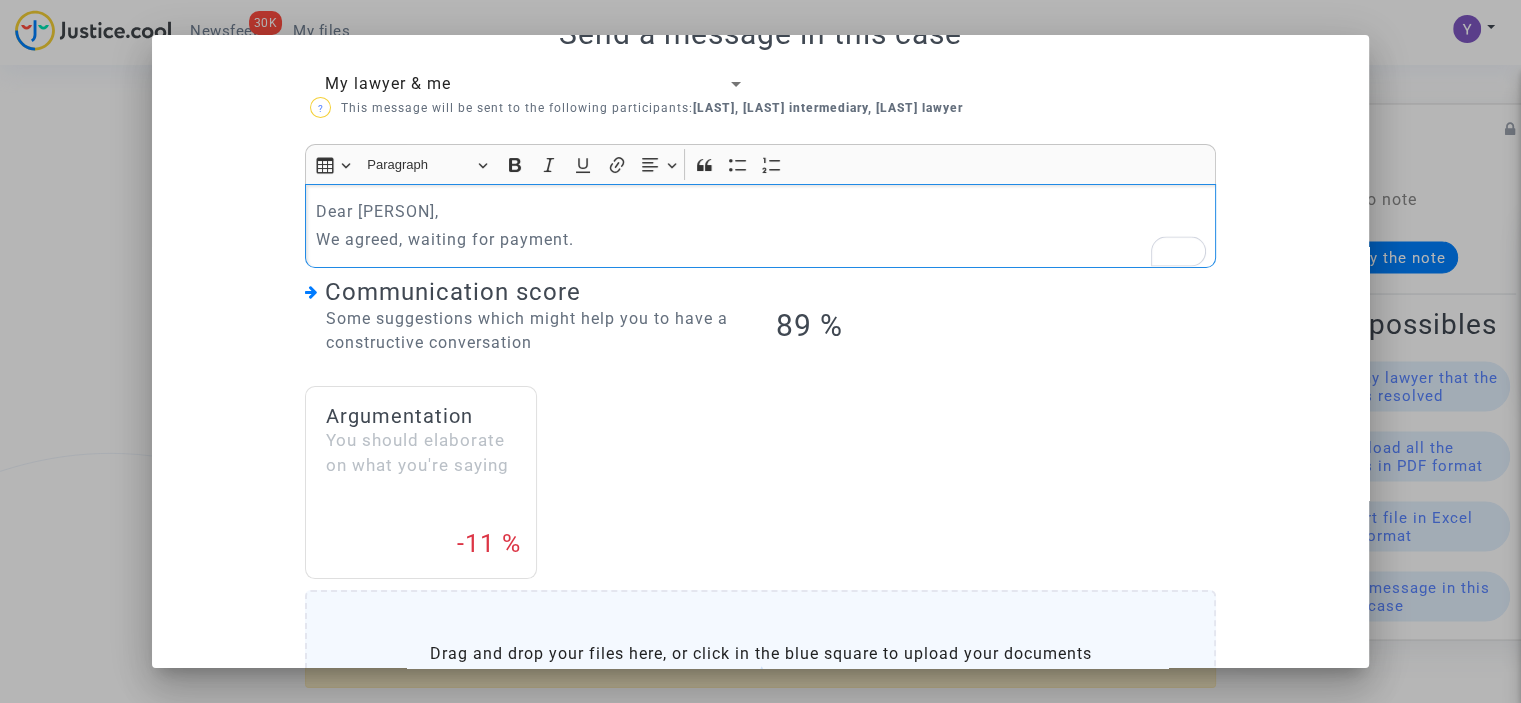 scroll, scrollTop: 200, scrollLeft: 0, axis: vertical 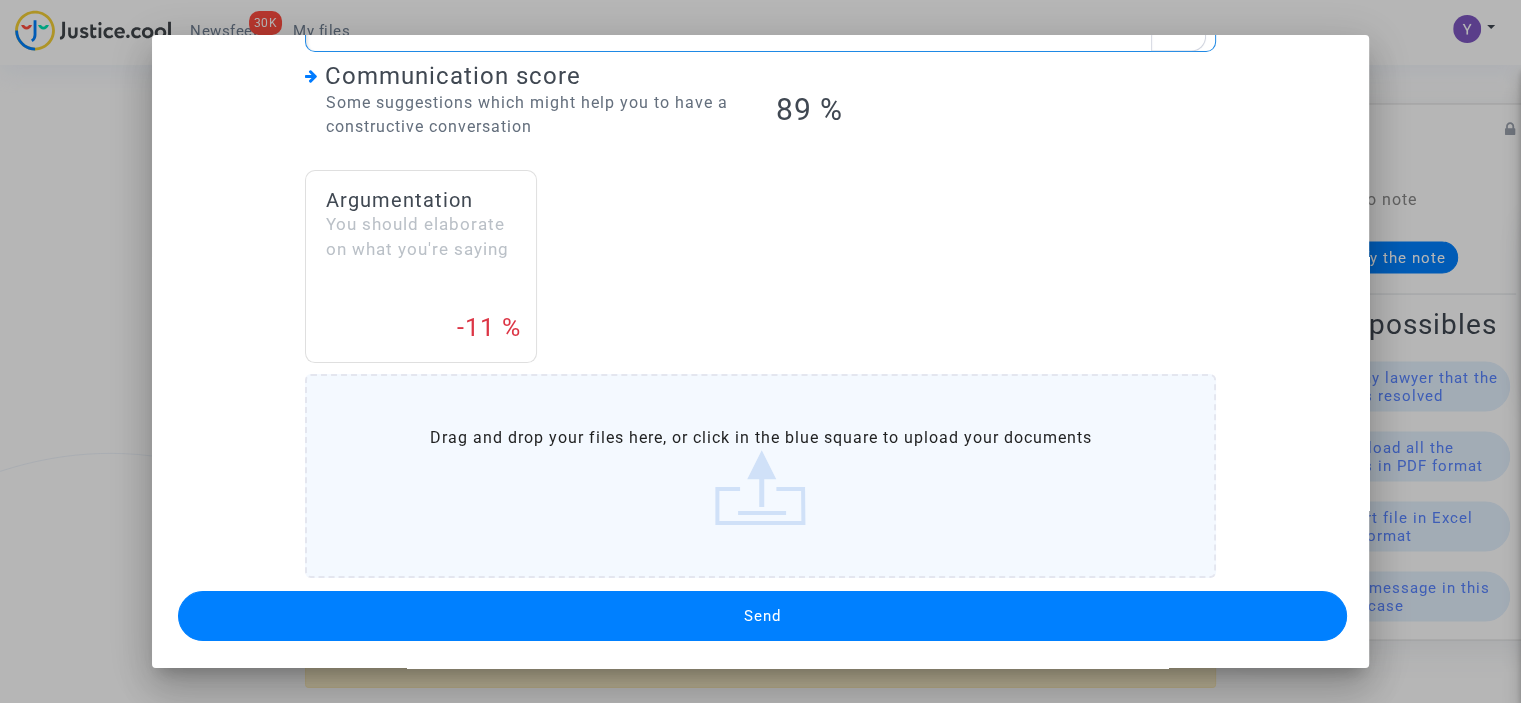 click on "Send" at bounding box center [762, 616] 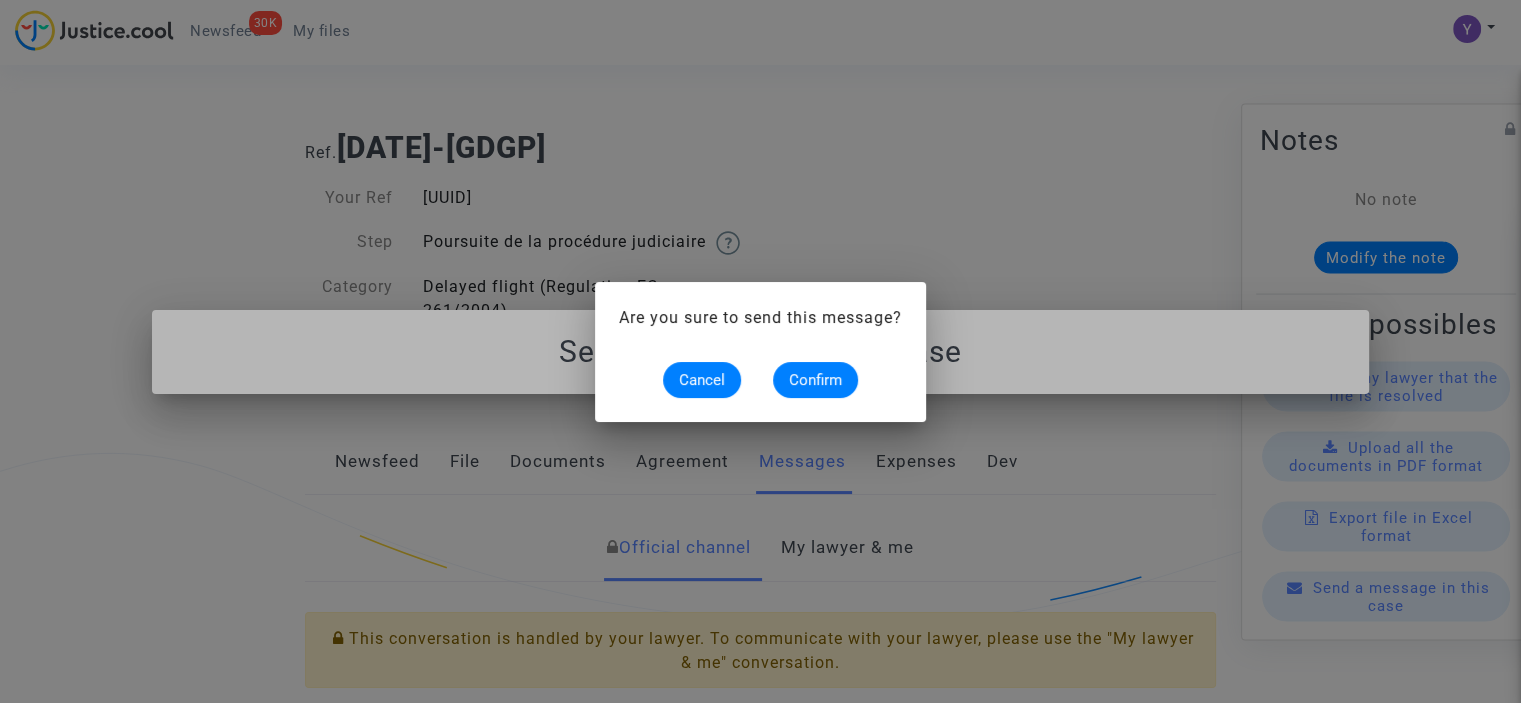 scroll, scrollTop: 0, scrollLeft: 0, axis: both 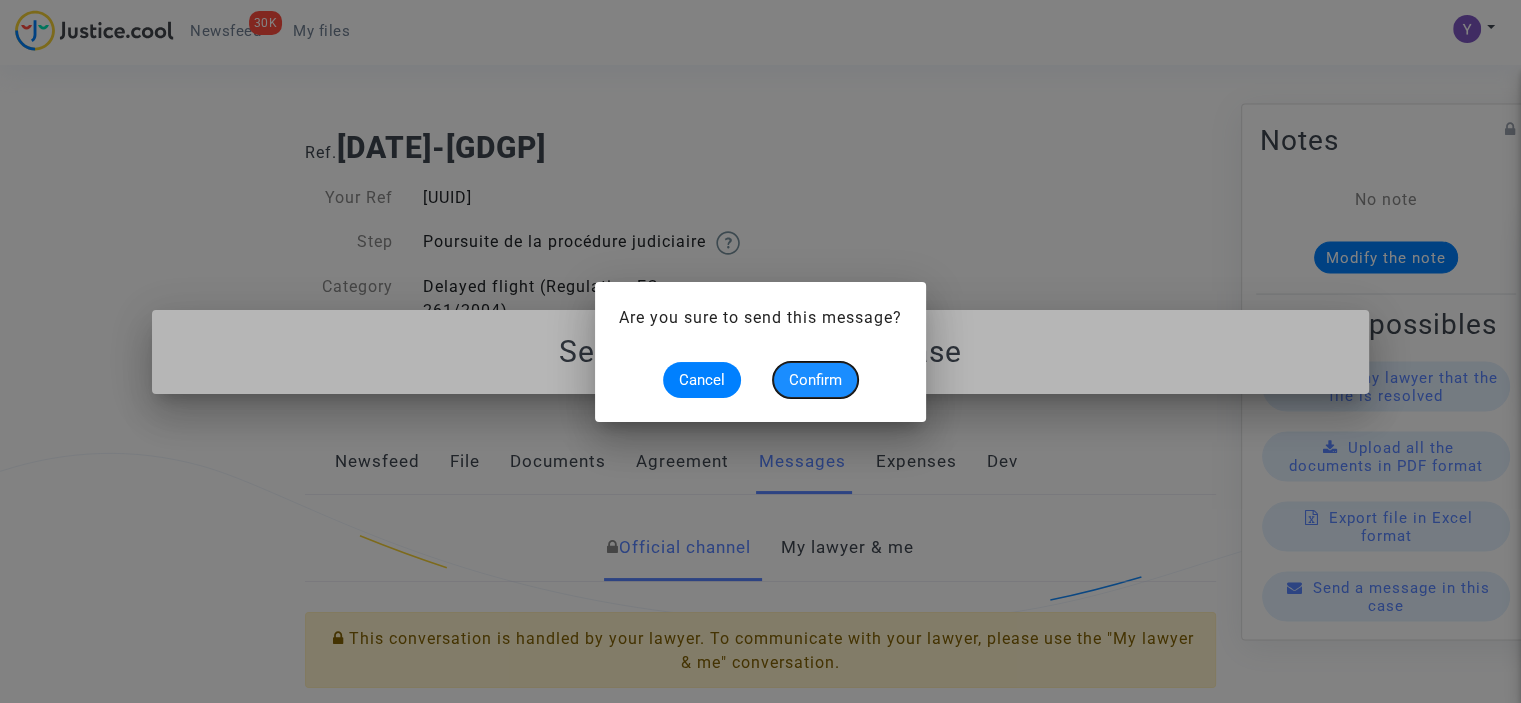 click on "Confirm" at bounding box center [815, 380] 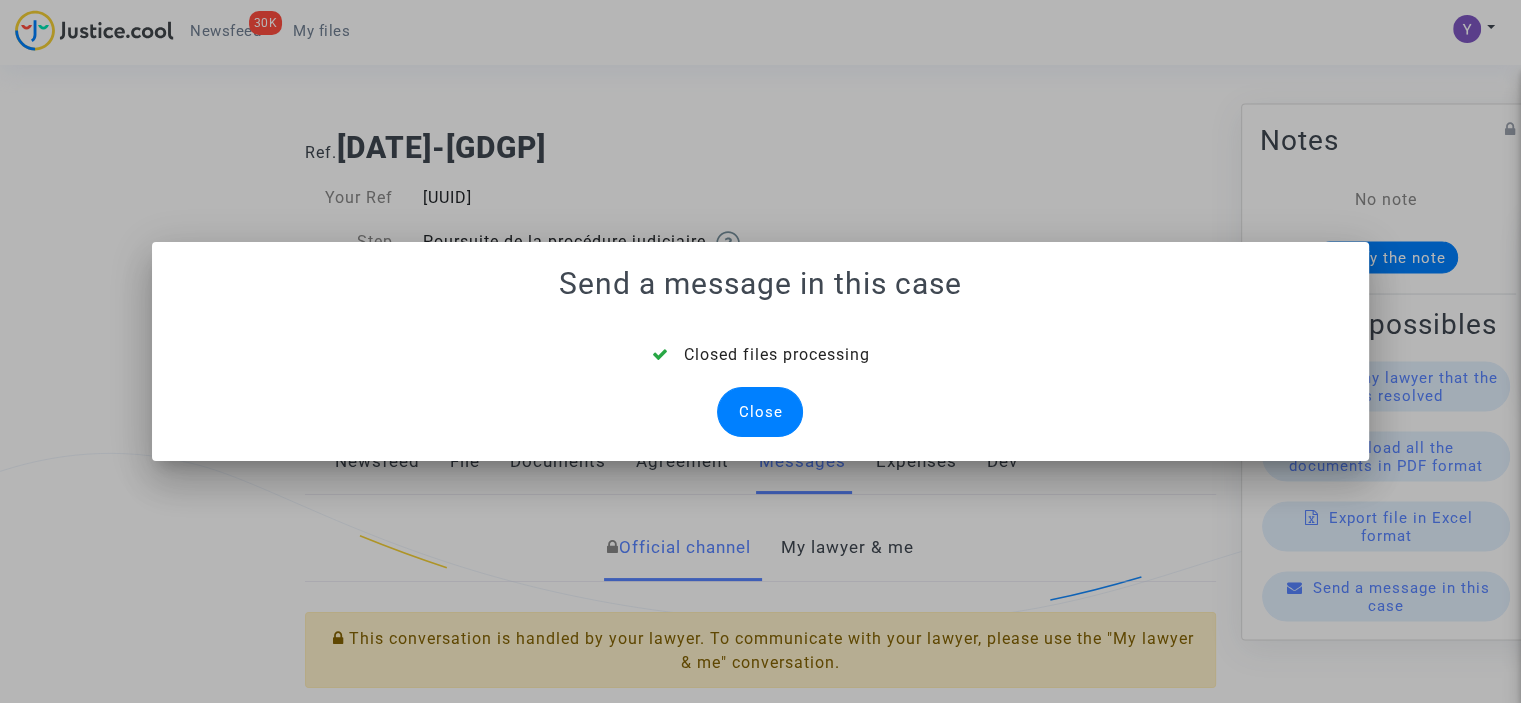 click on "Close" at bounding box center [760, 412] 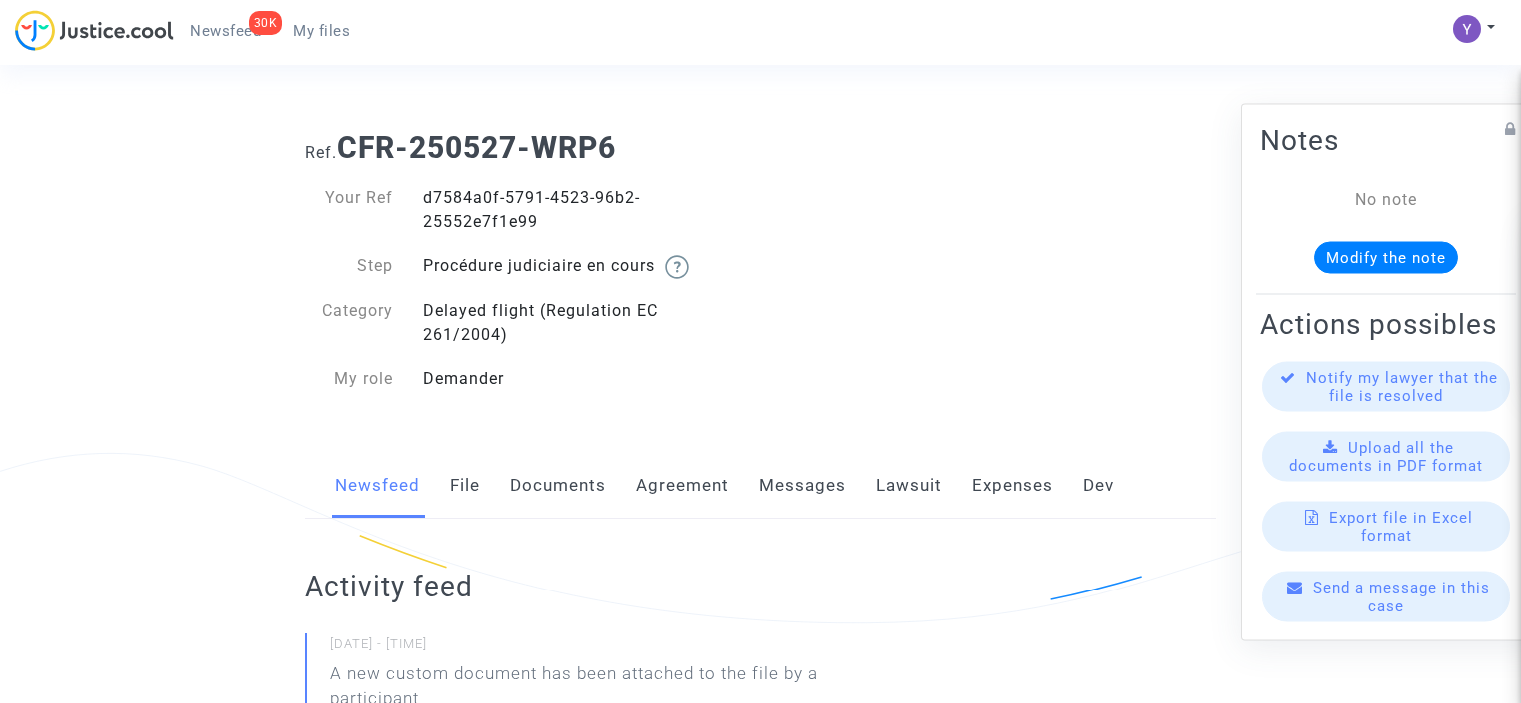 scroll, scrollTop: 500, scrollLeft: 0, axis: vertical 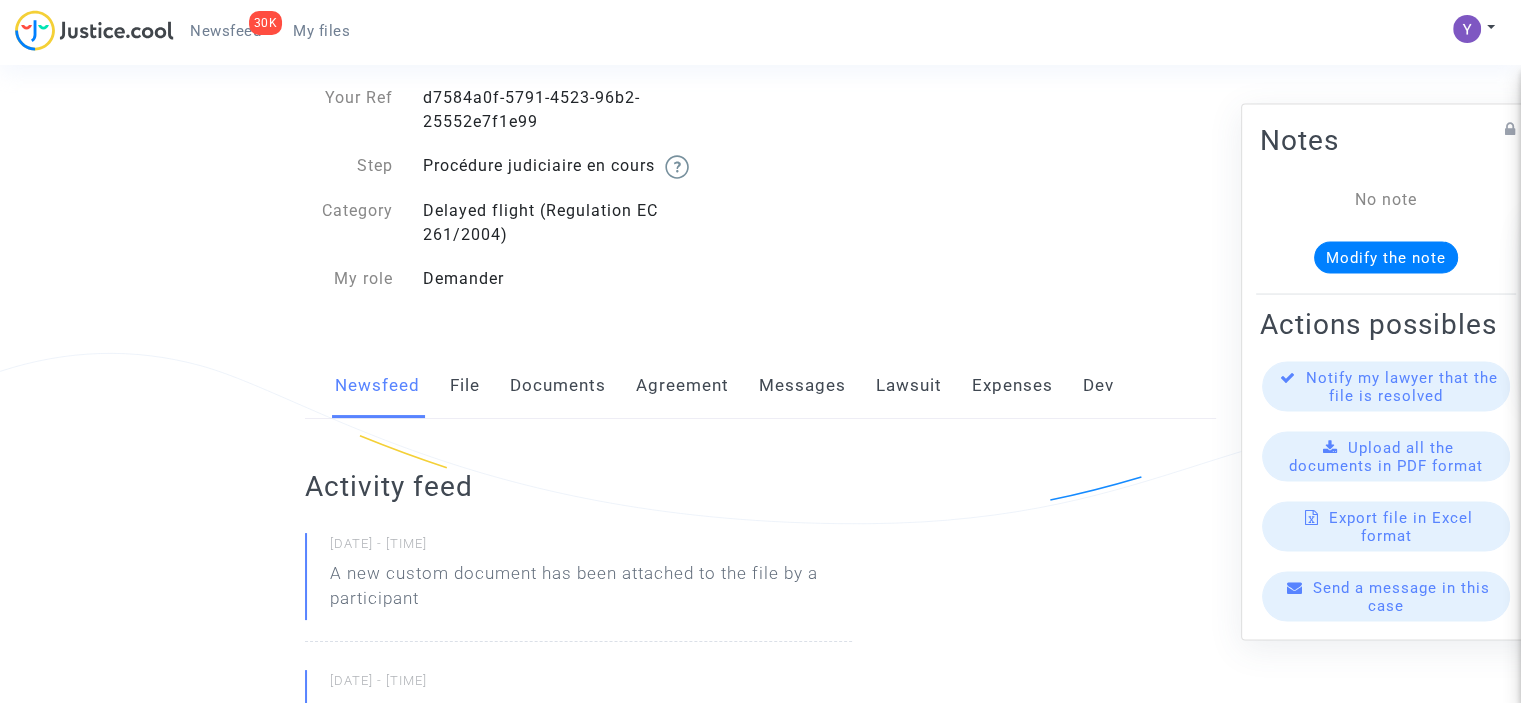 click on "Messages" 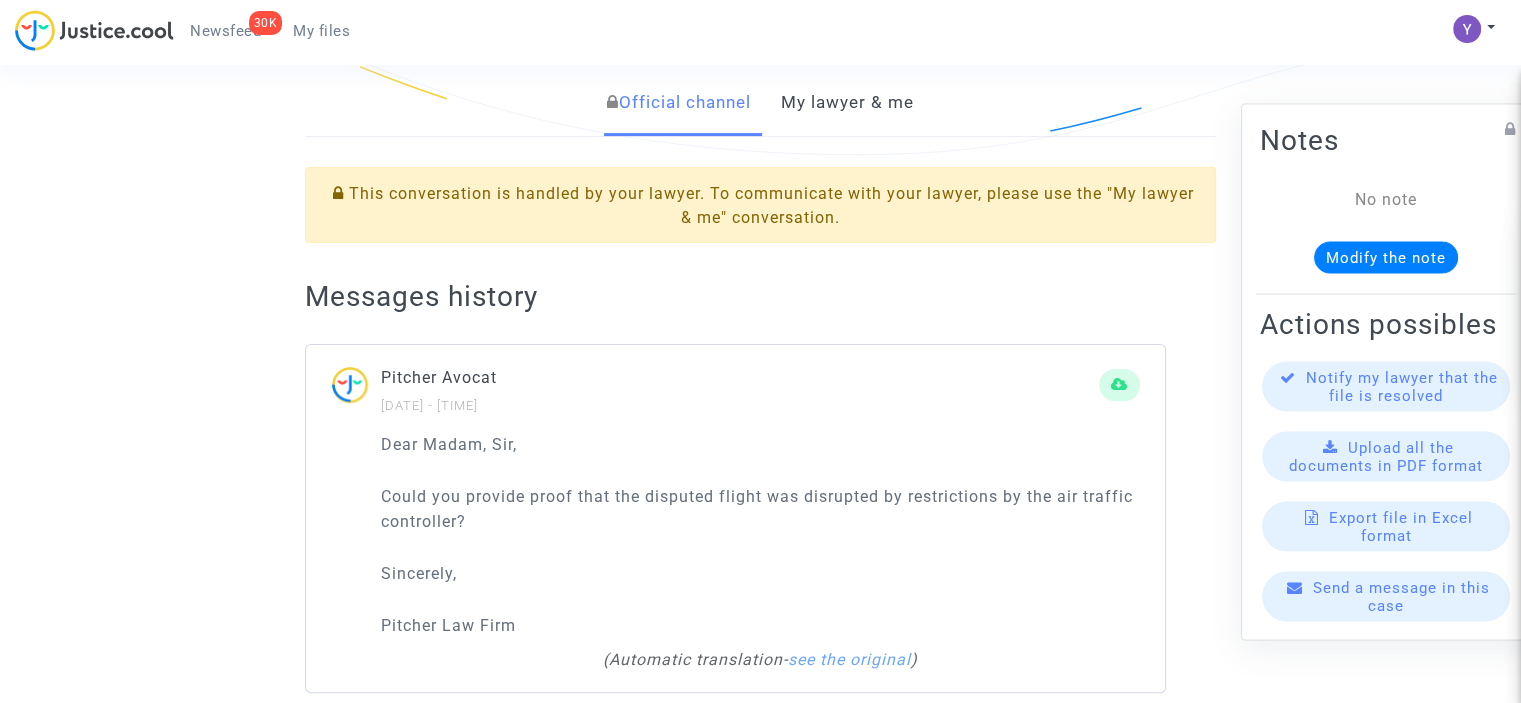 scroll, scrollTop: 520, scrollLeft: 0, axis: vertical 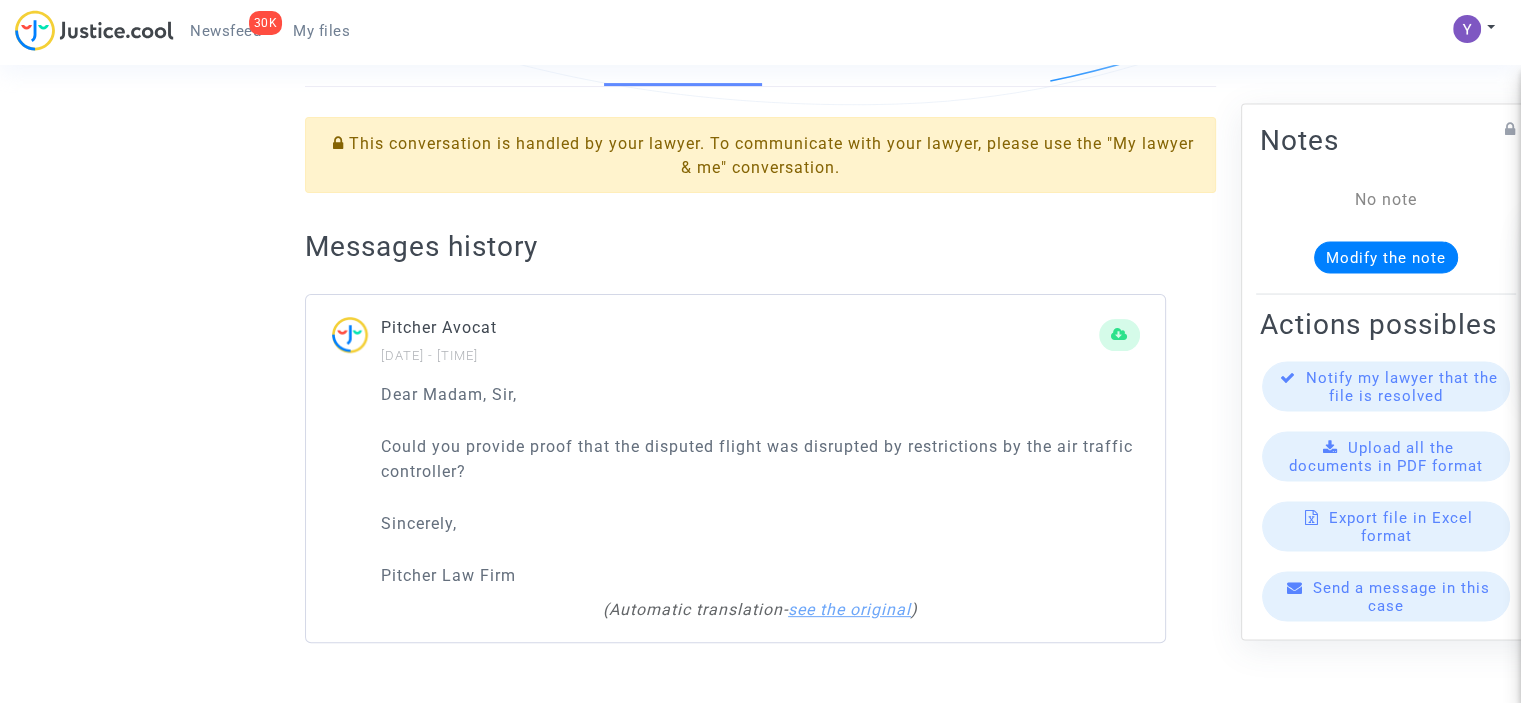 click on "see the original" 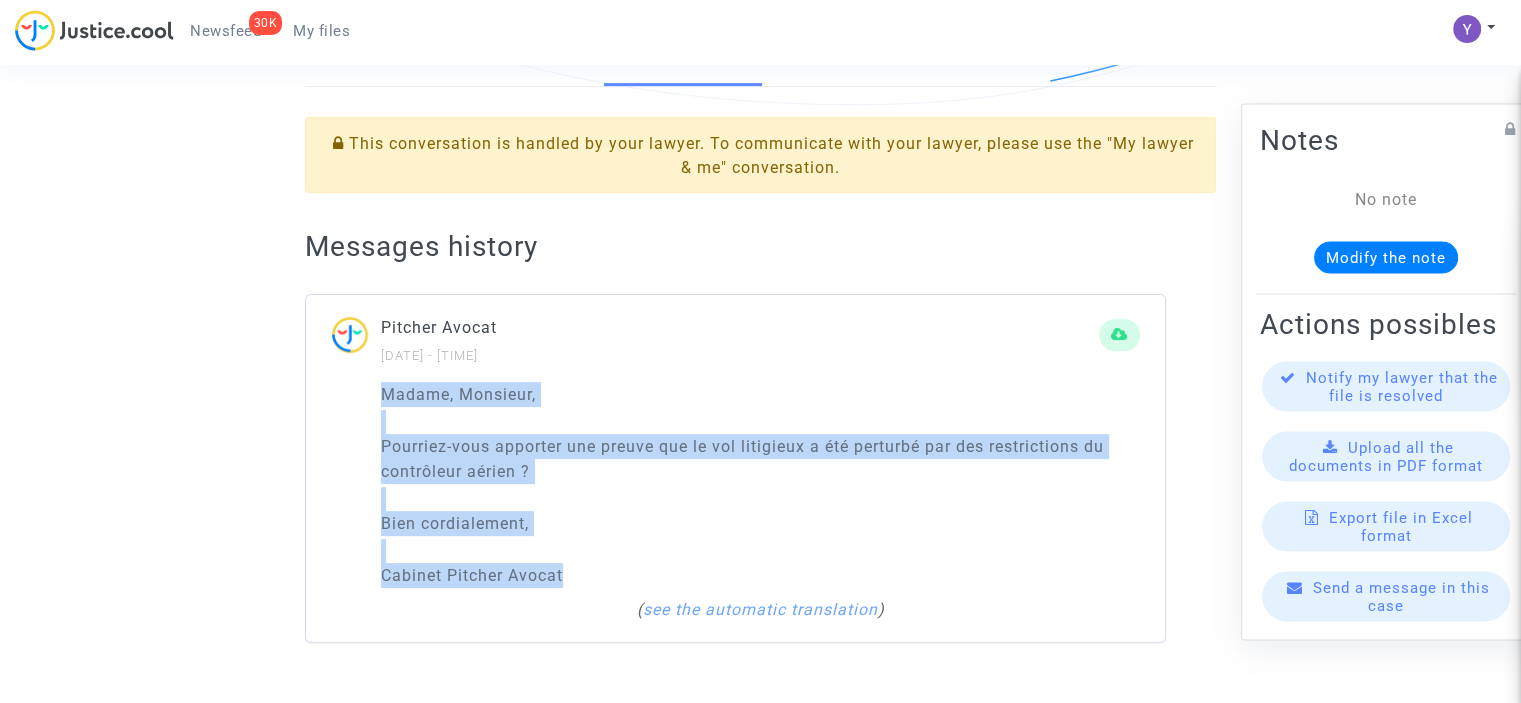 drag, startPoint x: 376, startPoint y: 399, endPoint x: 571, endPoint y: 580, distance: 266.0564 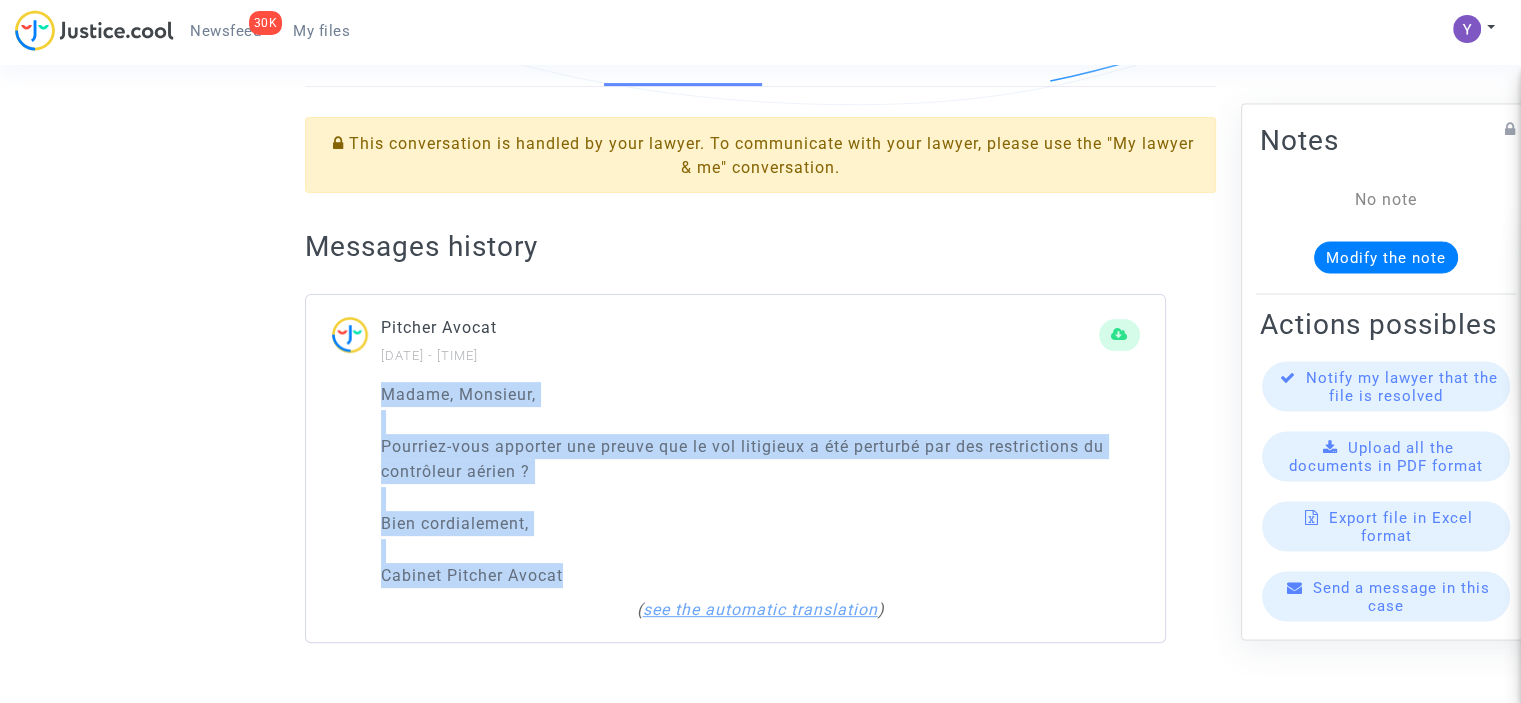 click on "see the automatic translation" 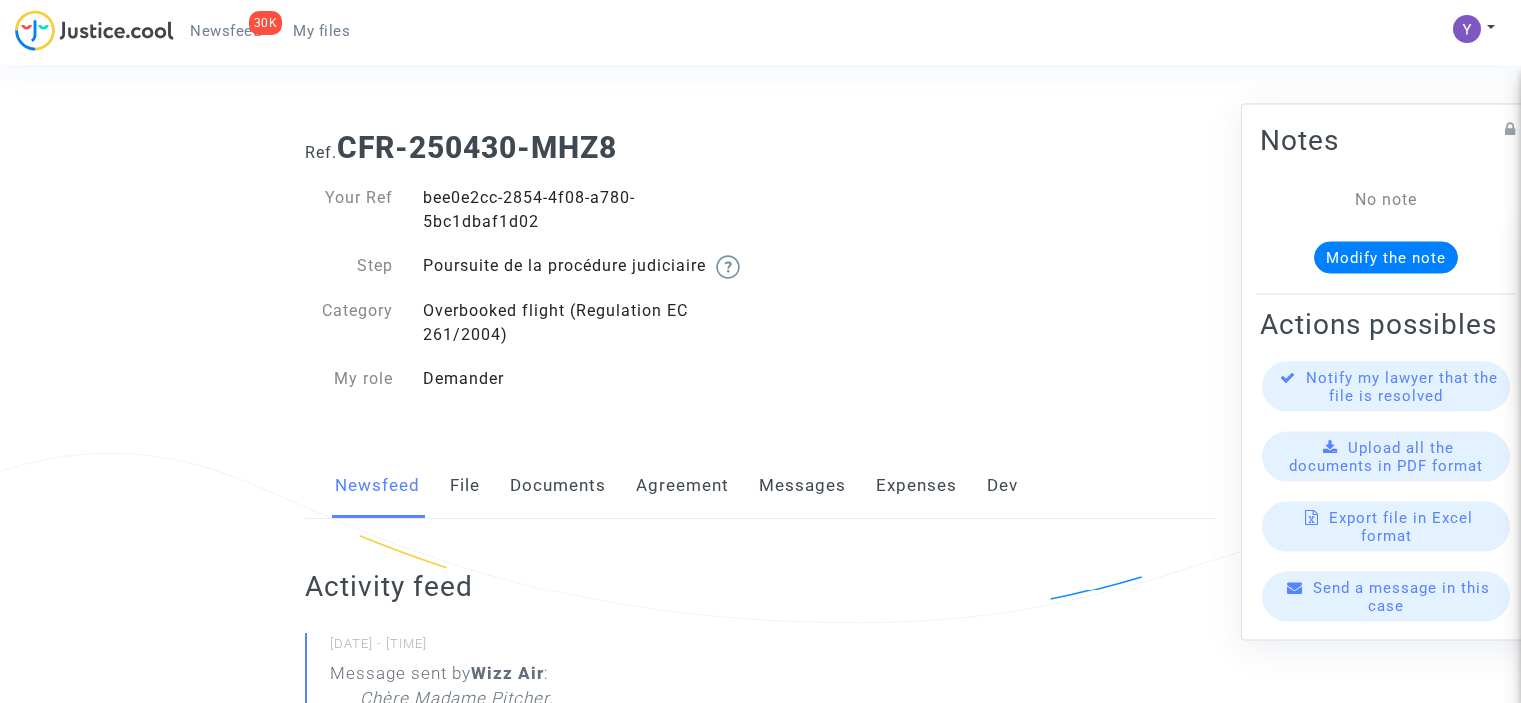 scroll, scrollTop: 600, scrollLeft: 0, axis: vertical 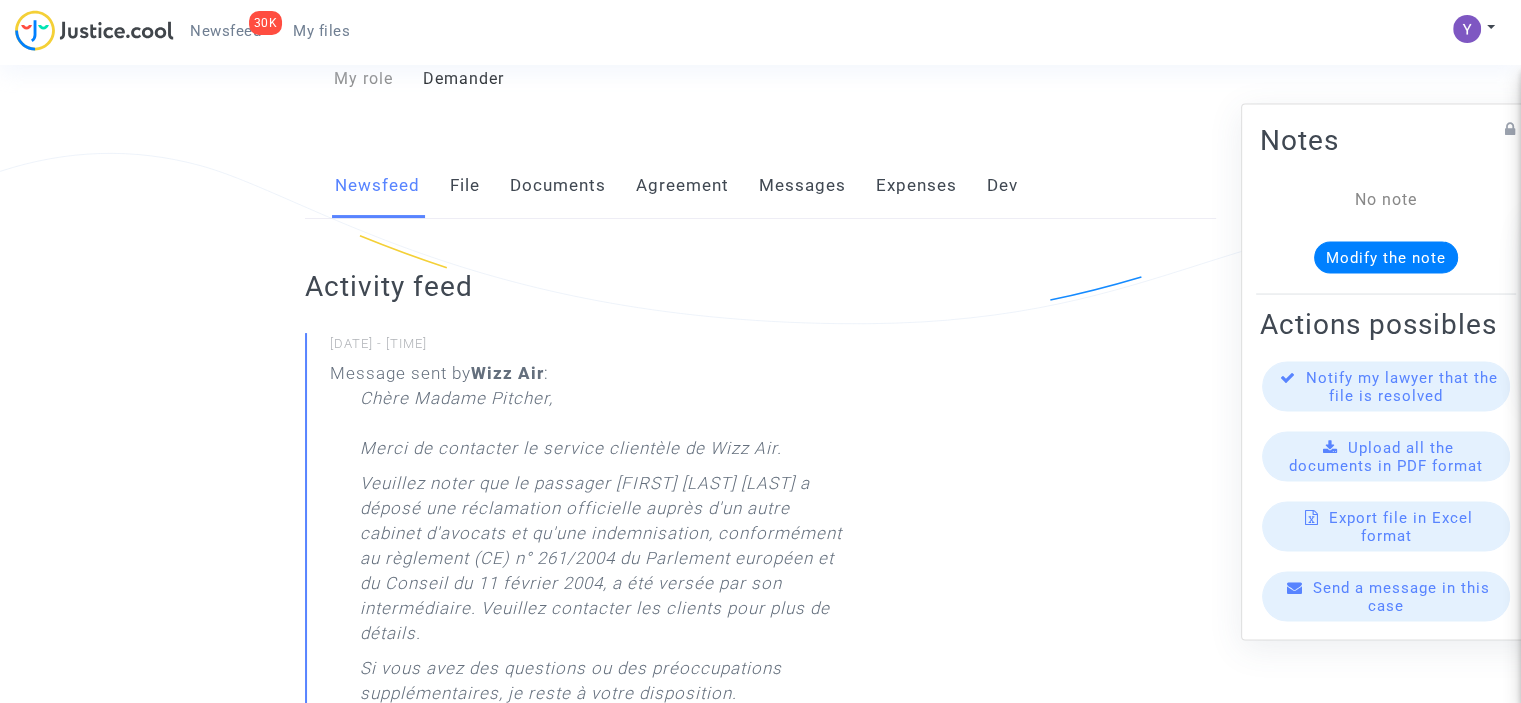 click on "Messages" 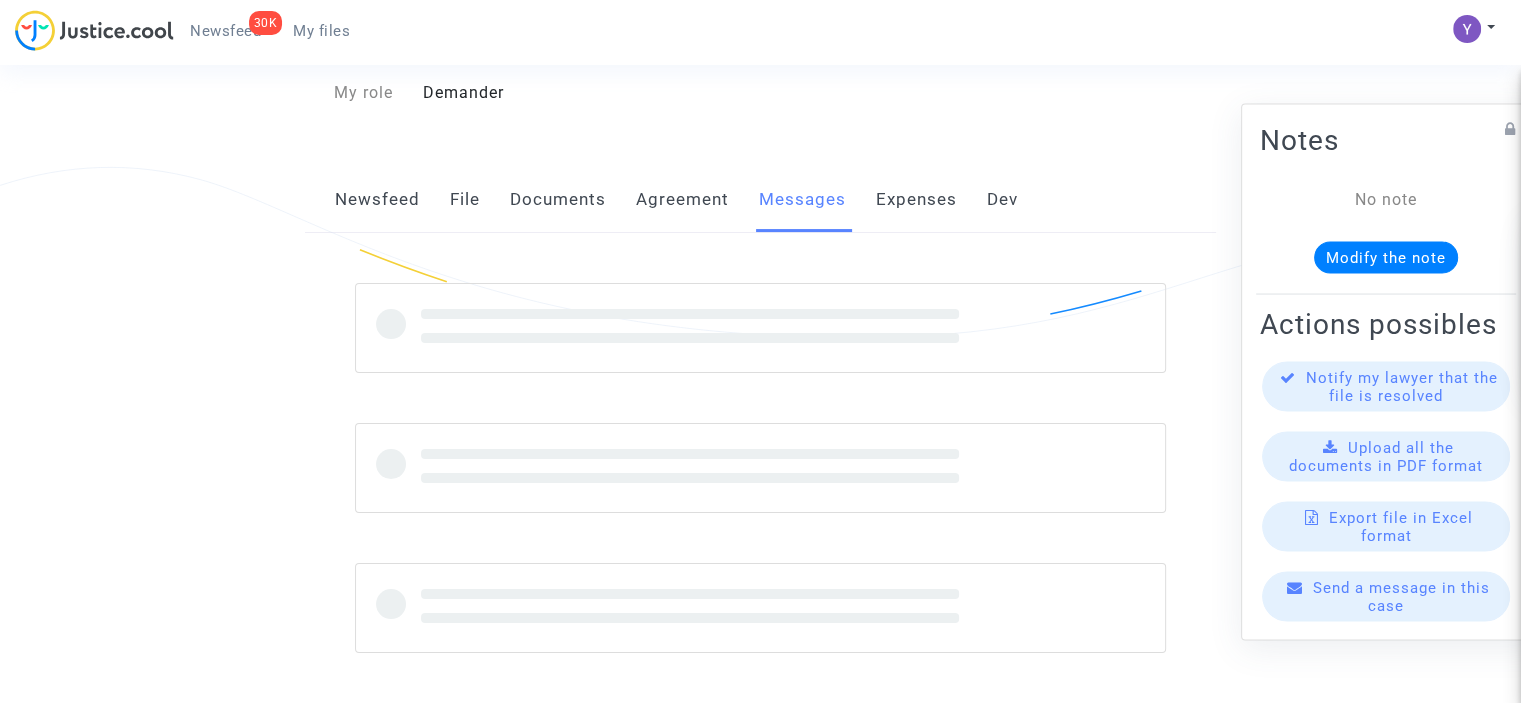scroll, scrollTop: 0, scrollLeft: 0, axis: both 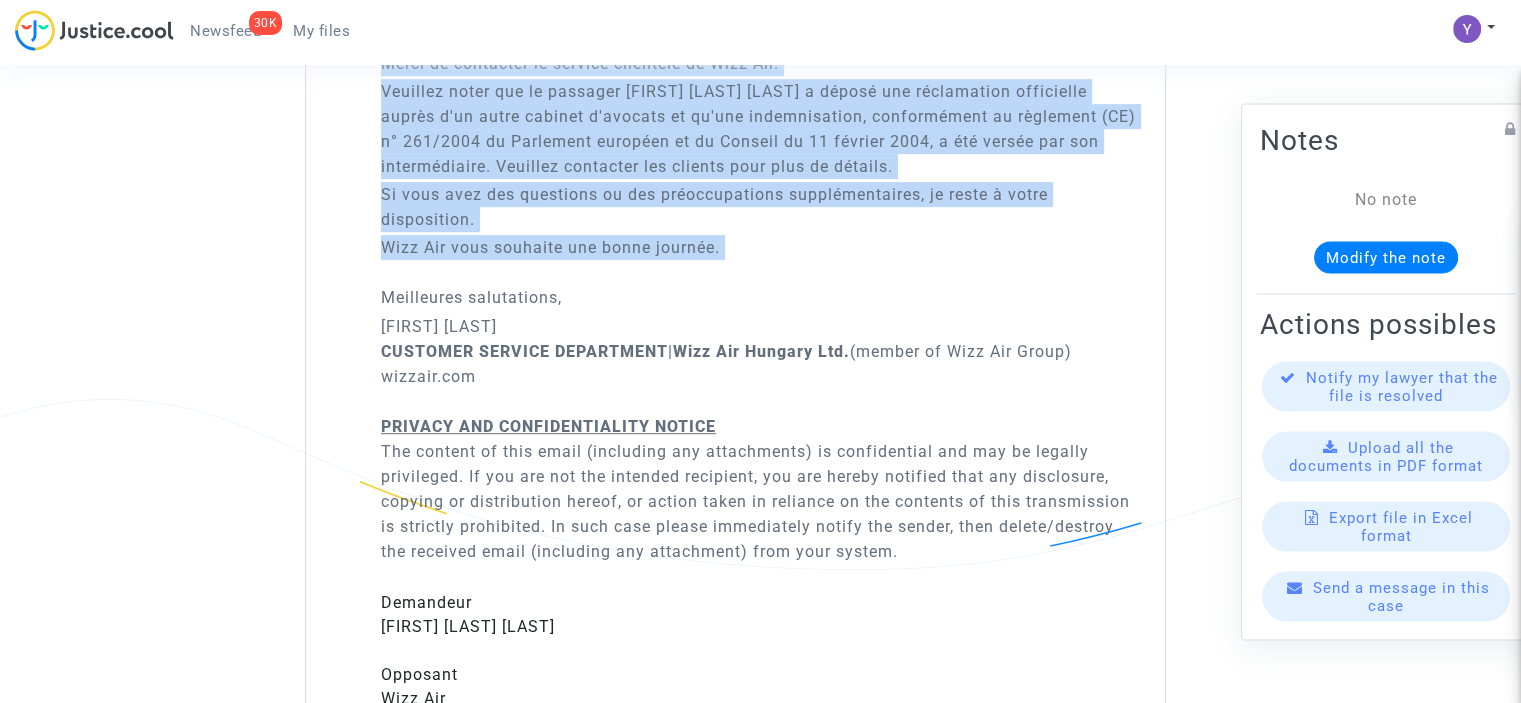 drag, startPoint x: 411, startPoint y: 275, endPoint x: 745, endPoint y: 290, distance: 334.33667 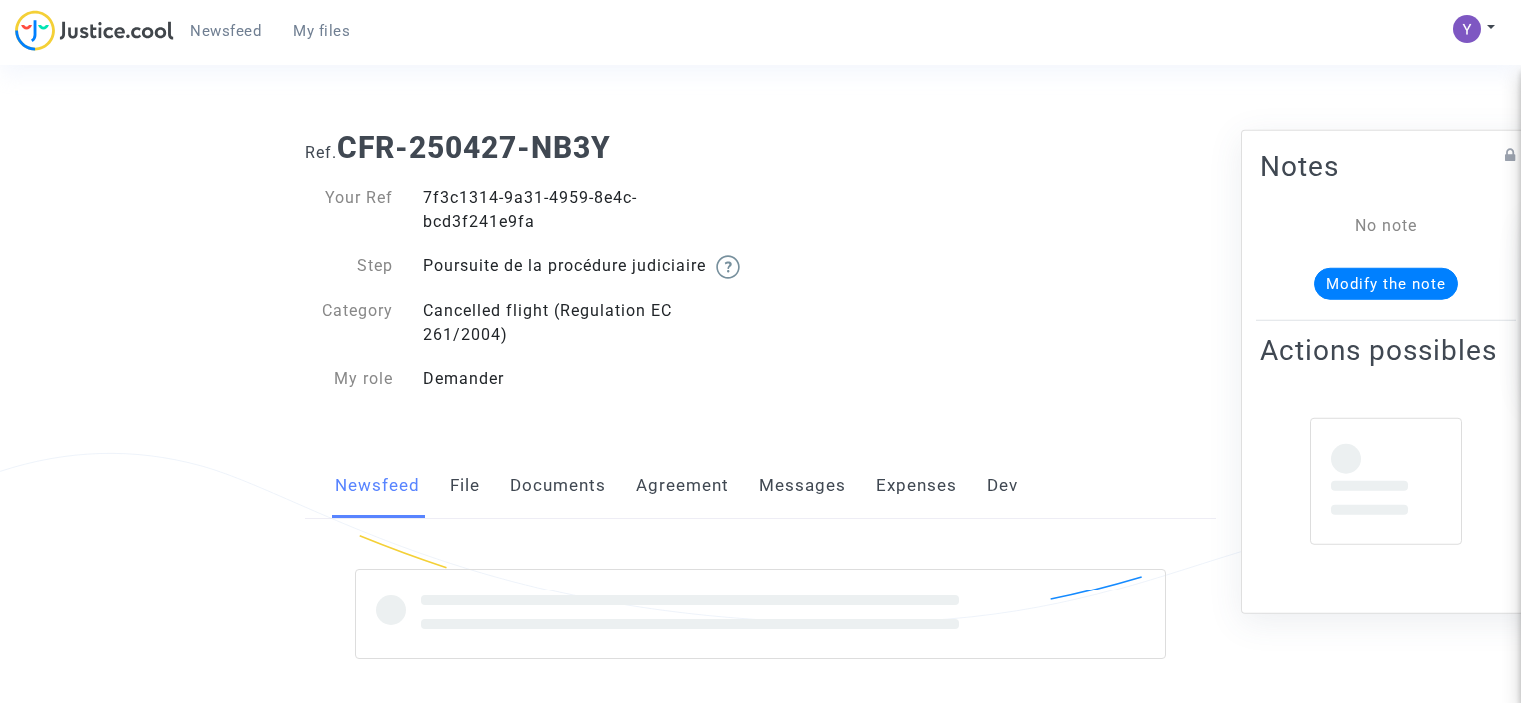 scroll, scrollTop: 0, scrollLeft: 0, axis: both 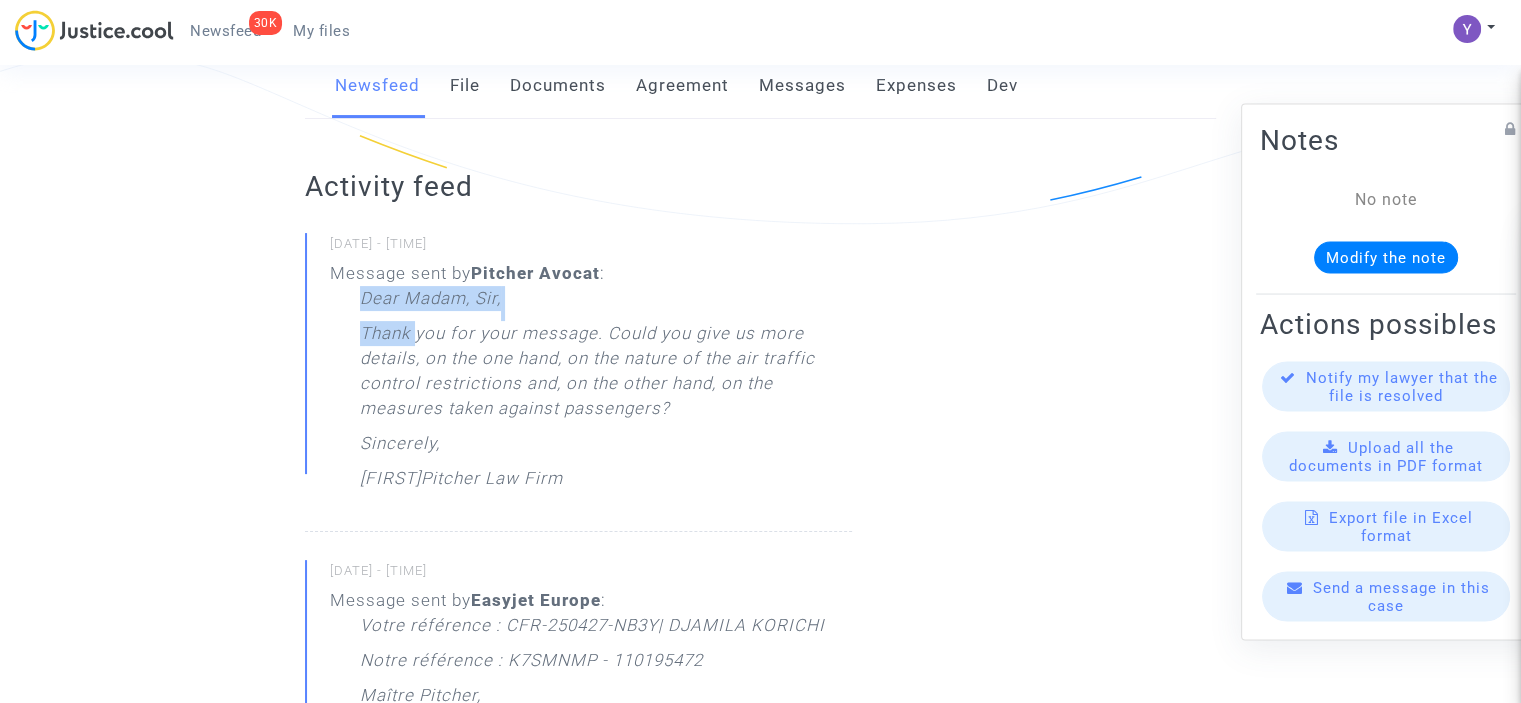 drag, startPoint x: 363, startPoint y: 332, endPoint x: 419, endPoint y: 355, distance: 60.53924 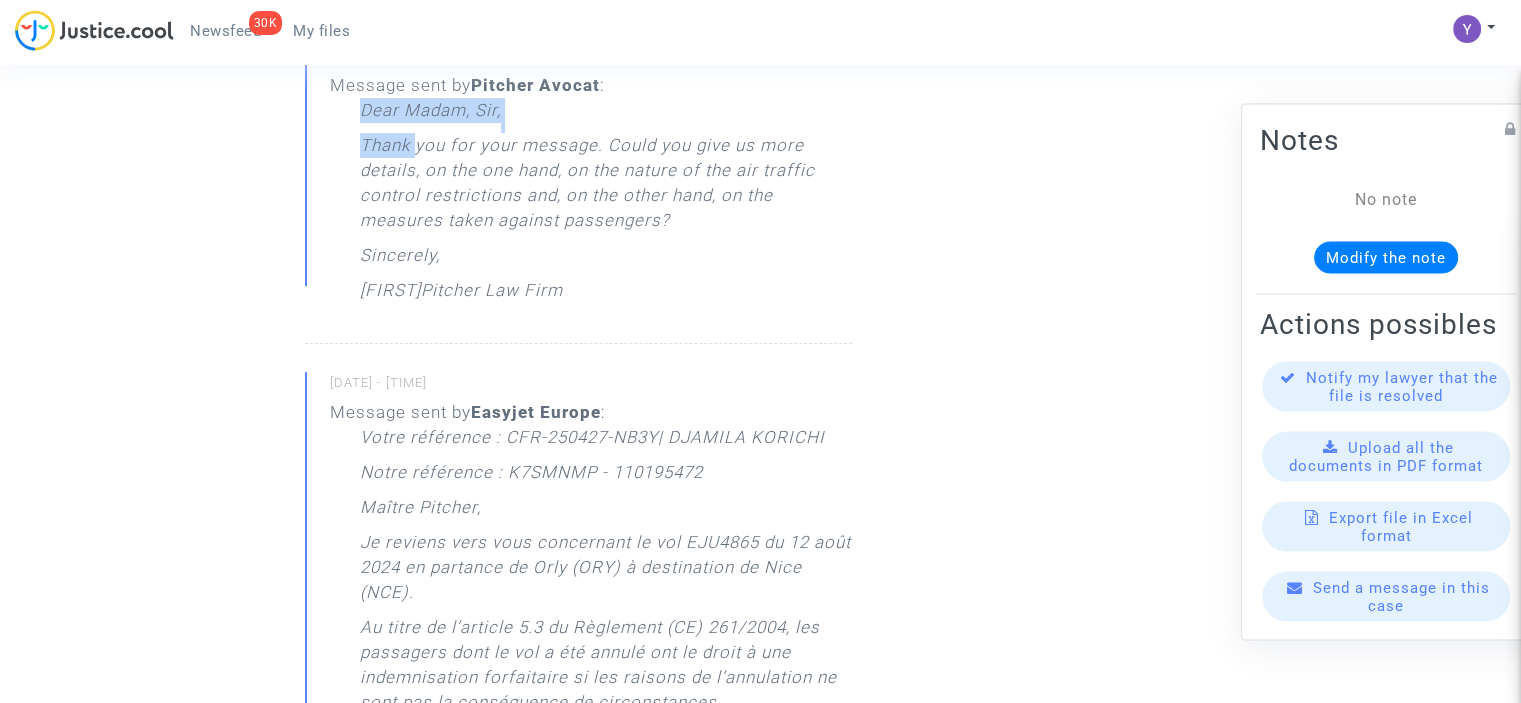 scroll, scrollTop: 400, scrollLeft: 0, axis: vertical 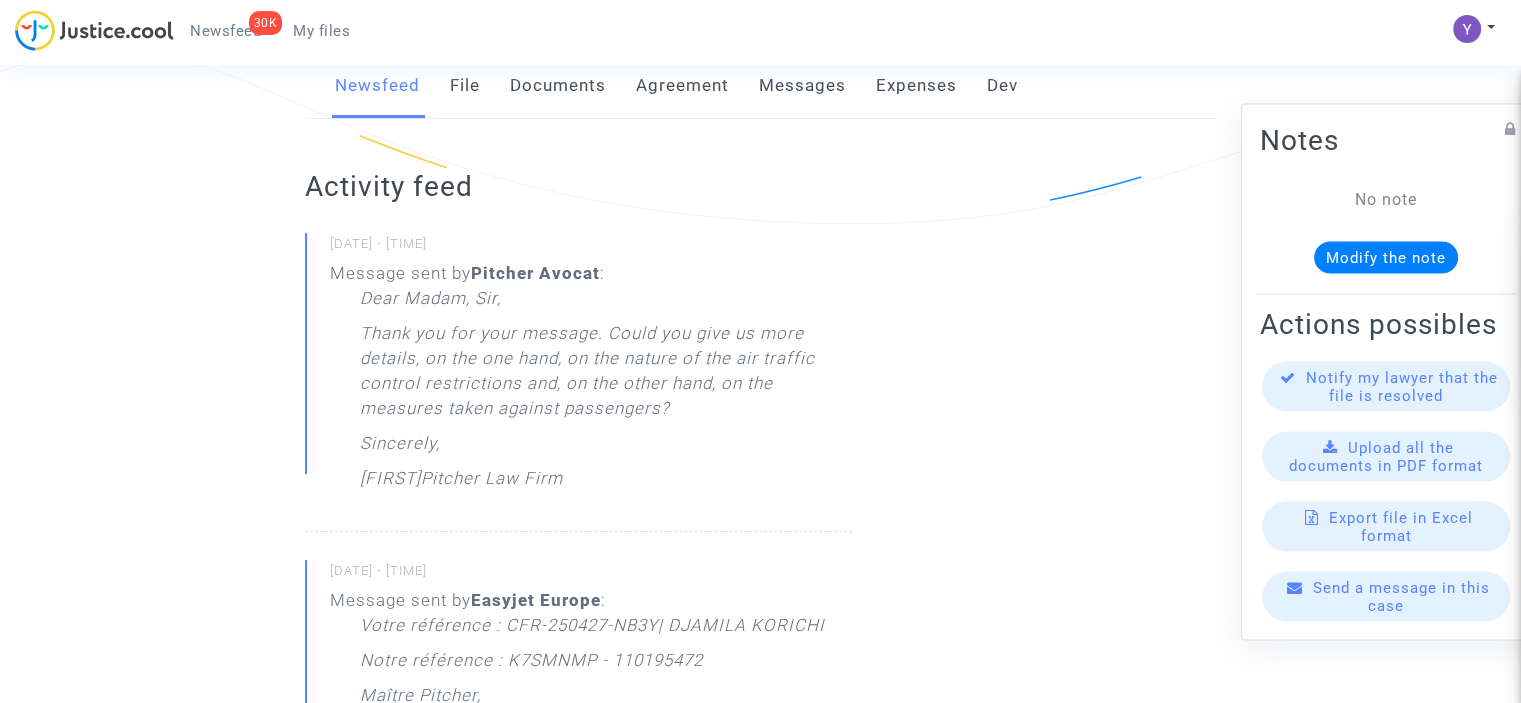 click on "Thank you for your message. Could you give us more details, on the one hand, on the nature of the air traffic control restrictions and, on the other hand, on the measures taken against passengers?" 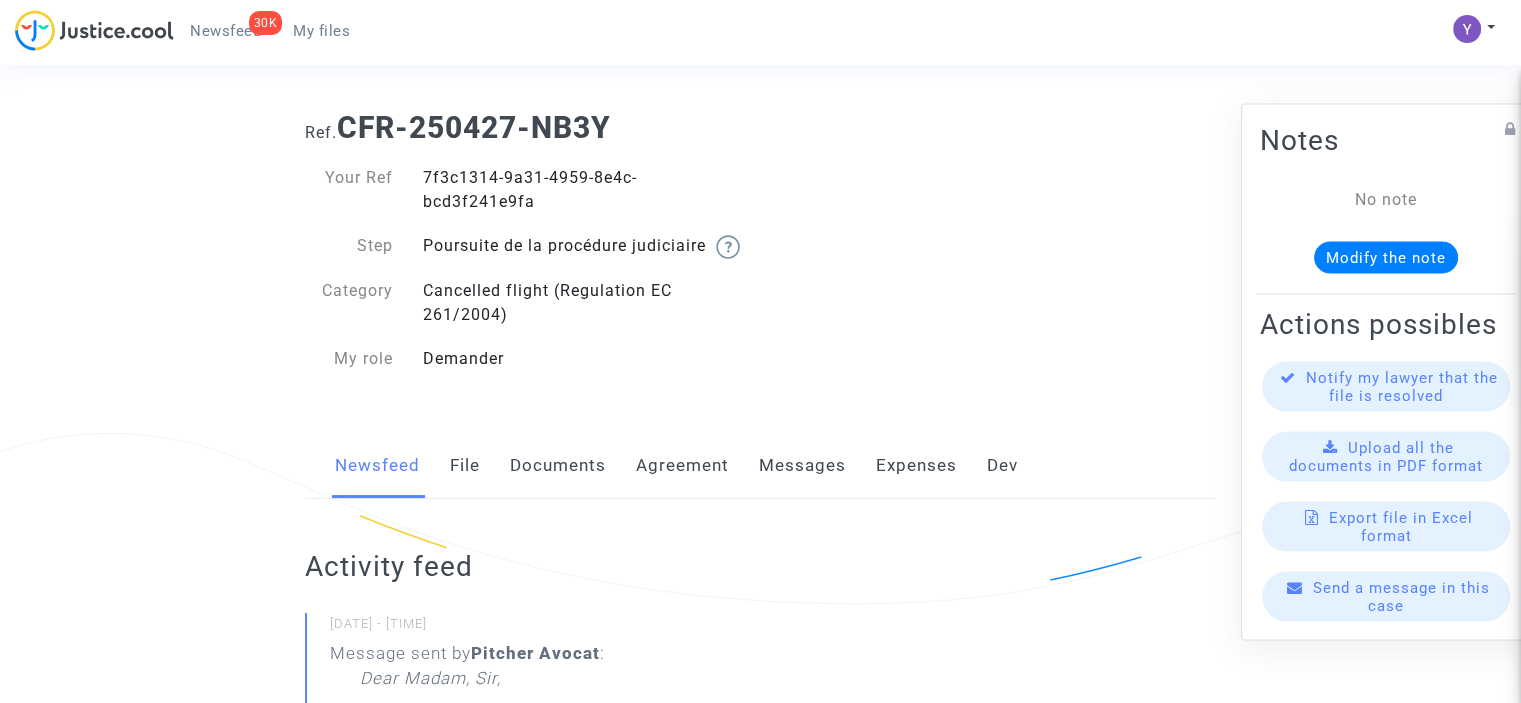 scroll, scrollTop: 0, scrollLeft: 0, axis: both 